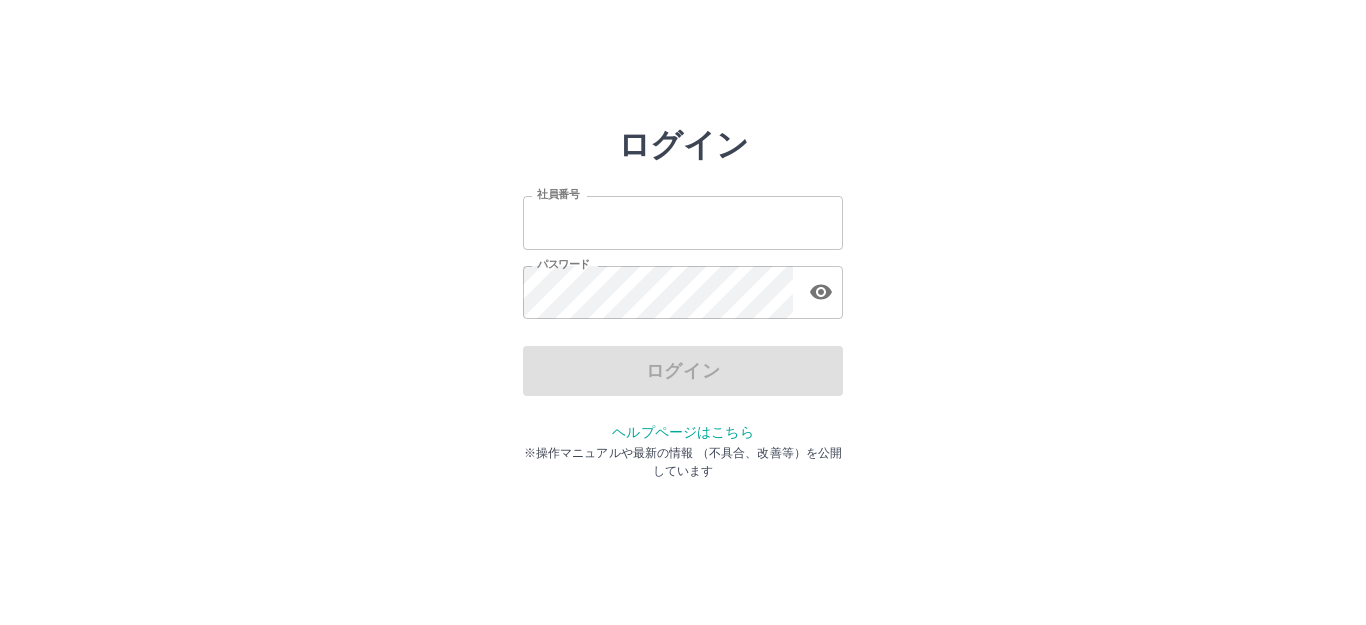 scroll, scrollTop: 0, scrollLeft: 0, axis: both 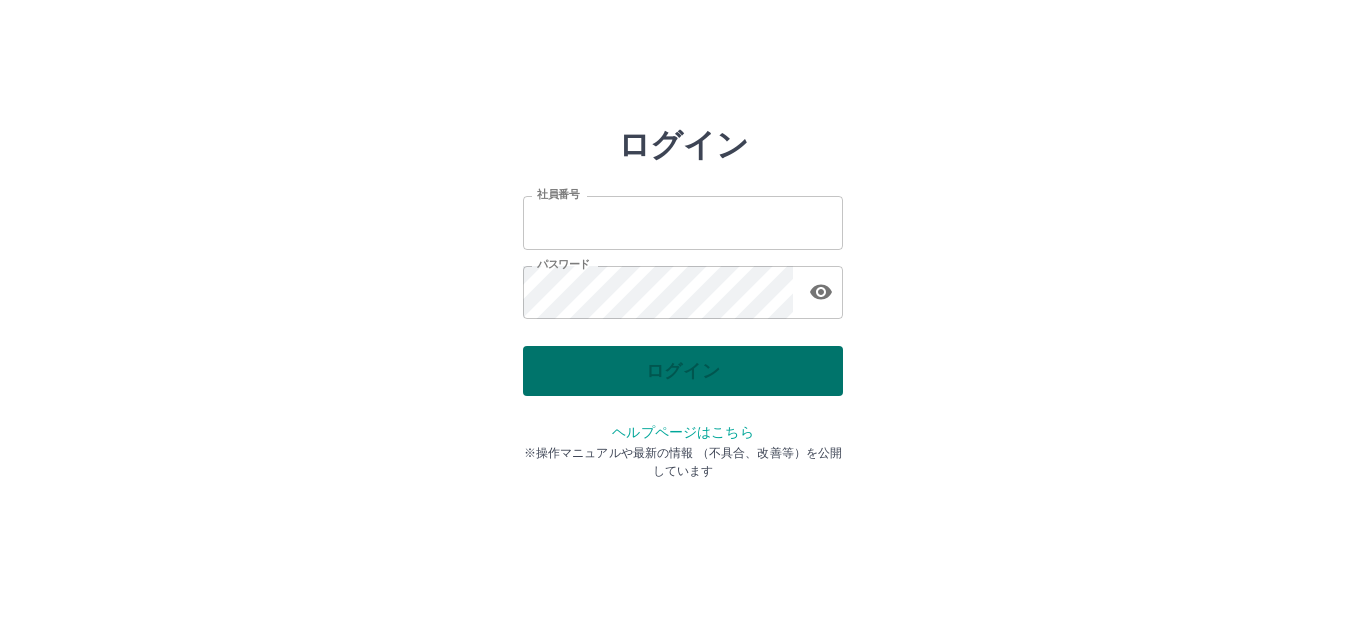 type on "*******" 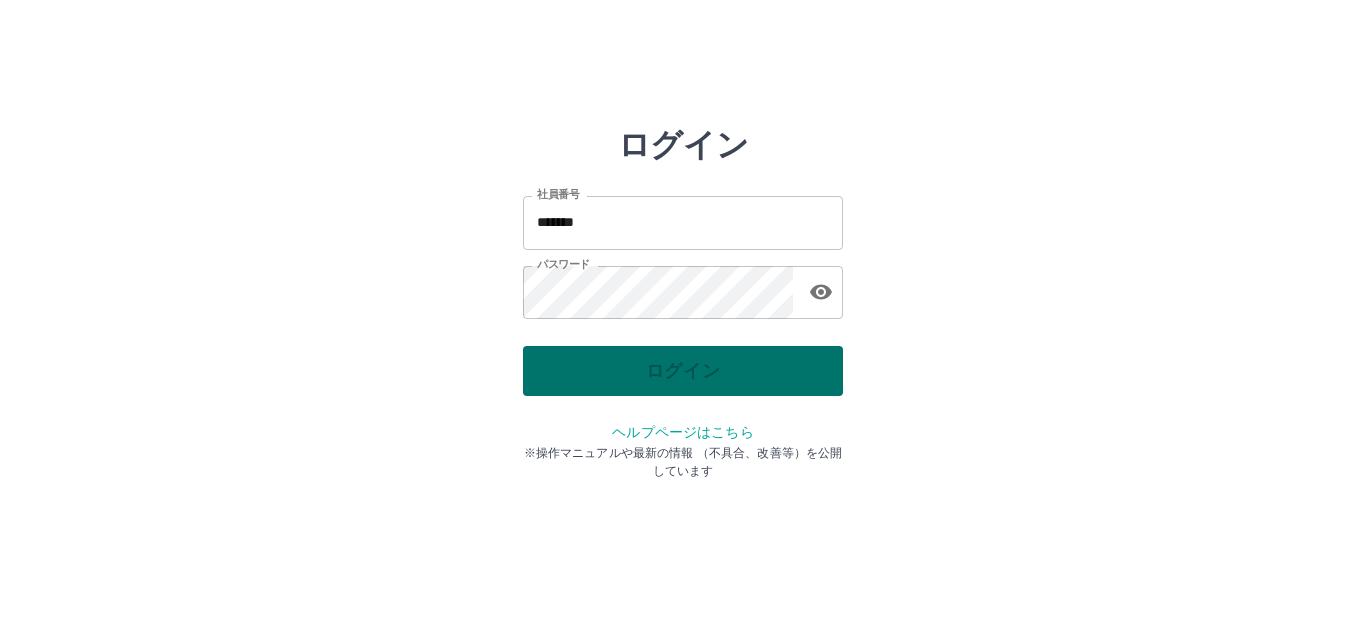 click on "ログイン" at bounding box center [683, 371] 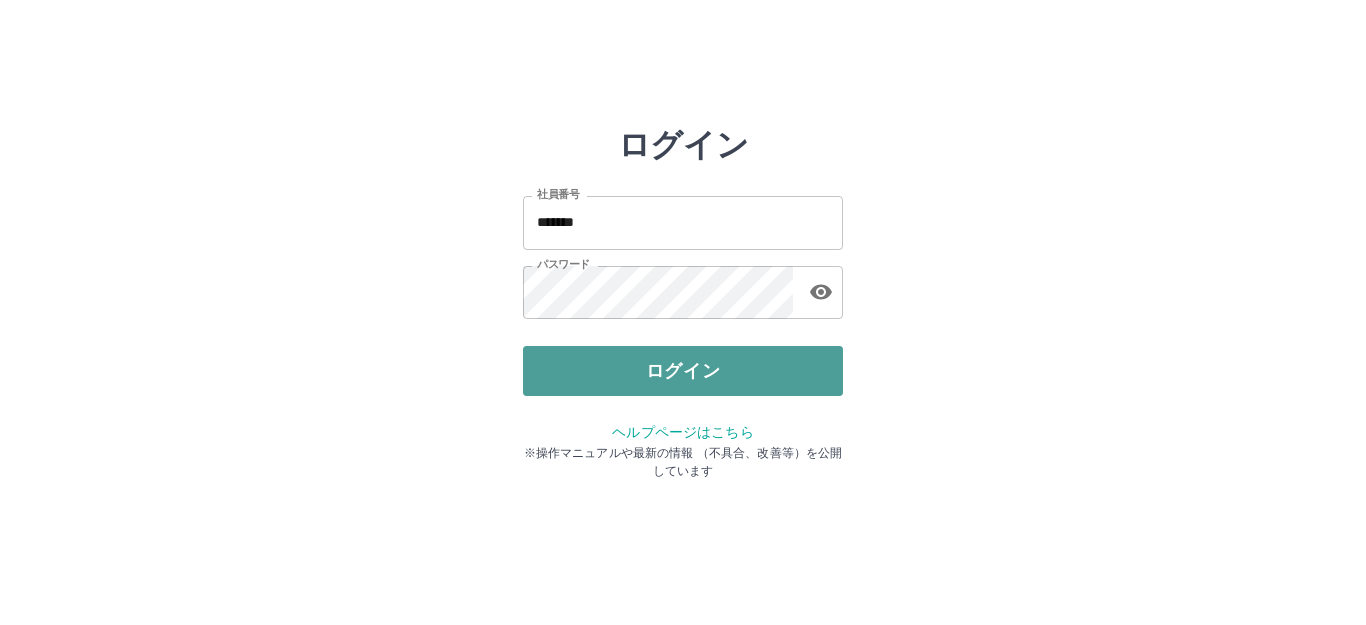 click on "ログイン" at bounding box center (683, 371) 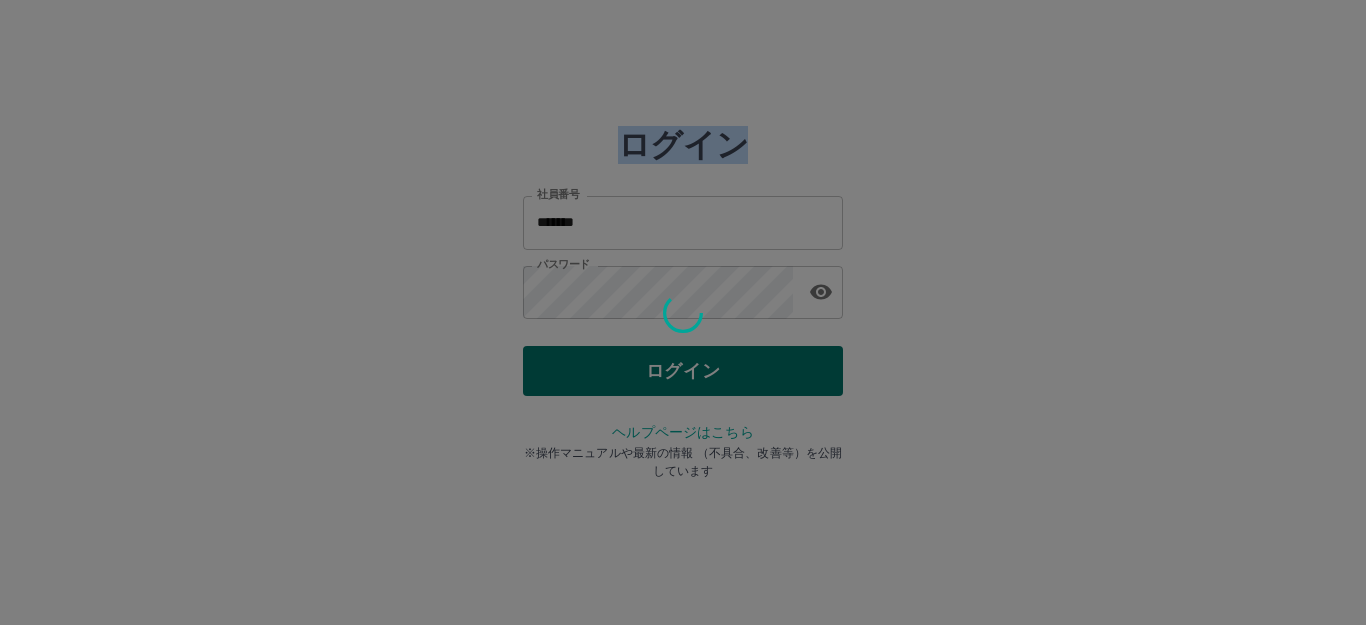 click at bounding box center [683, 312] 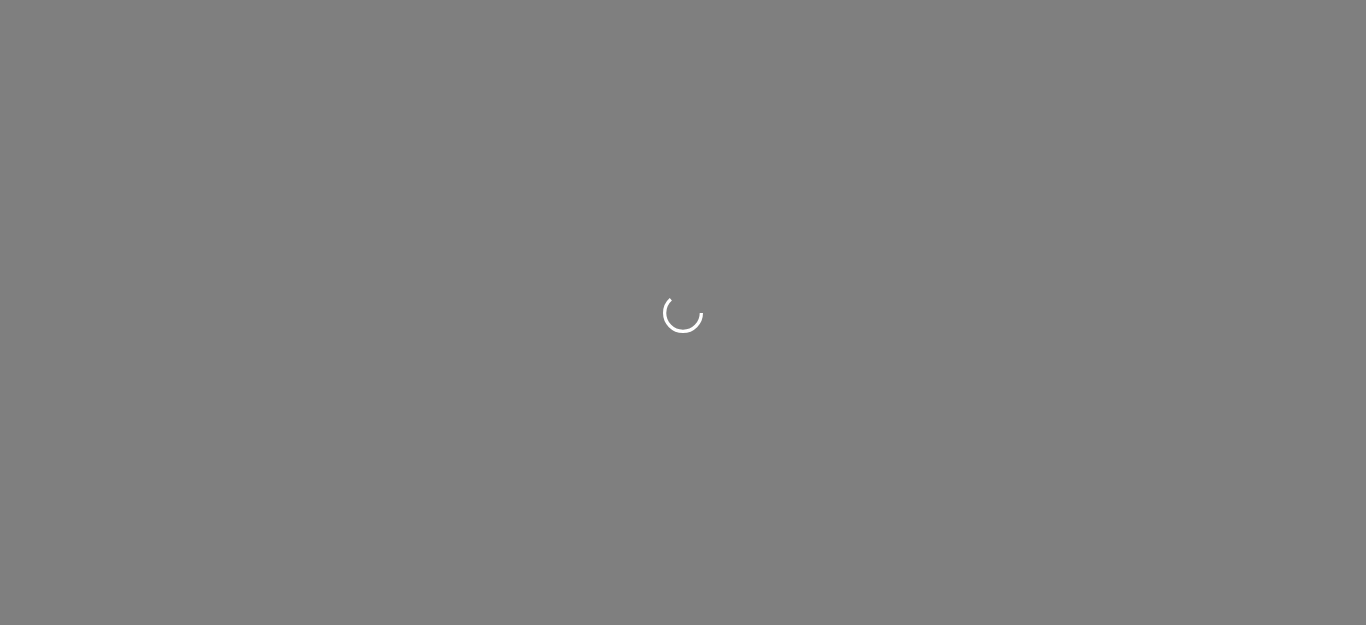 scroll, scrollTop: 0, scrollLeft: 0, axis: both 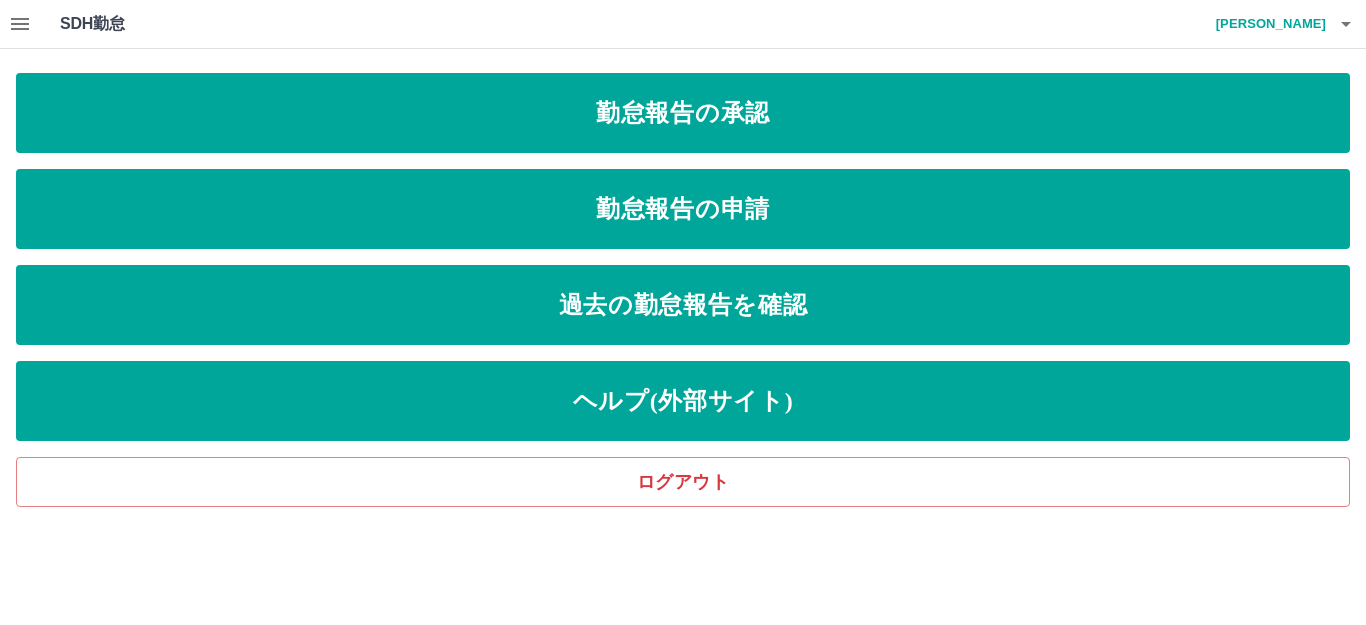 click 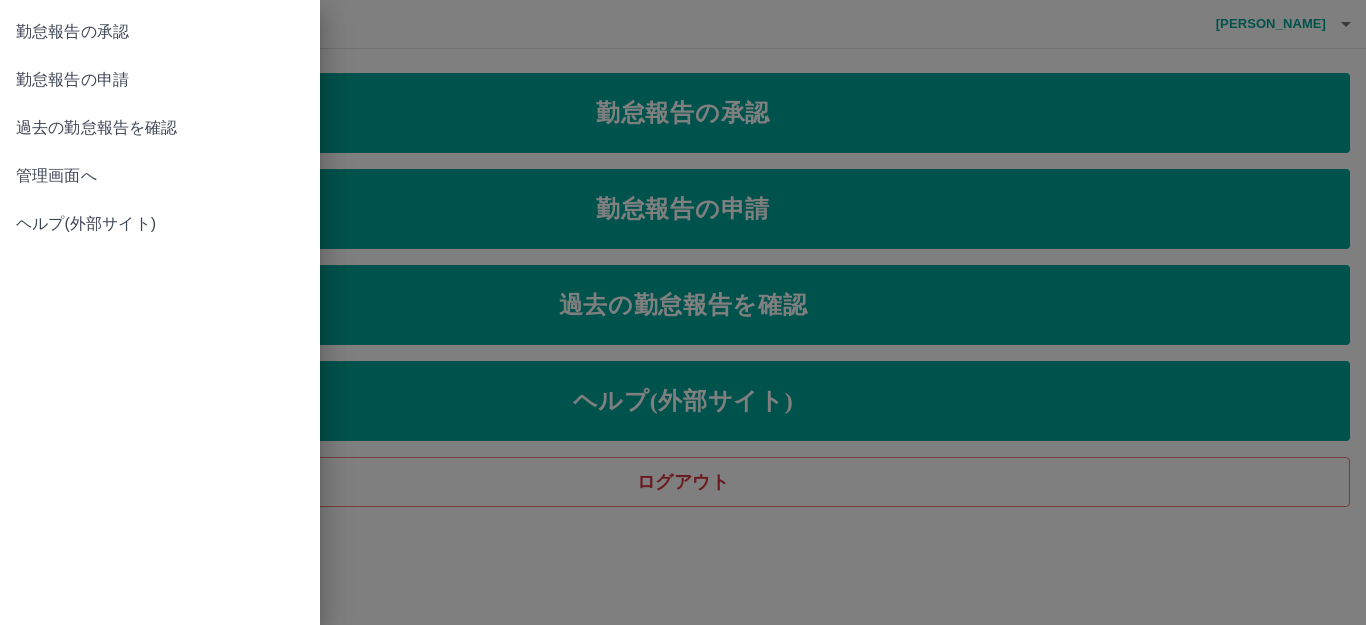 click on "管理画面へ" at bounding box center [160, 176] 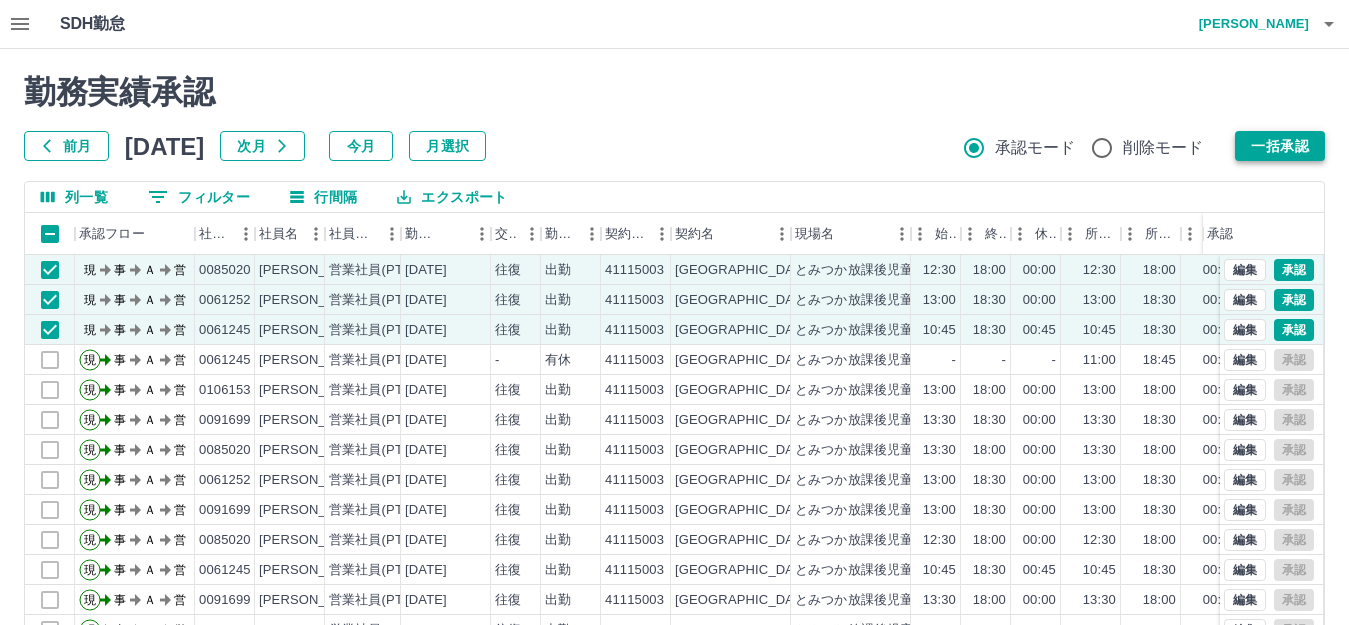 click on "一括承認" at bounding box center [1280, 146] 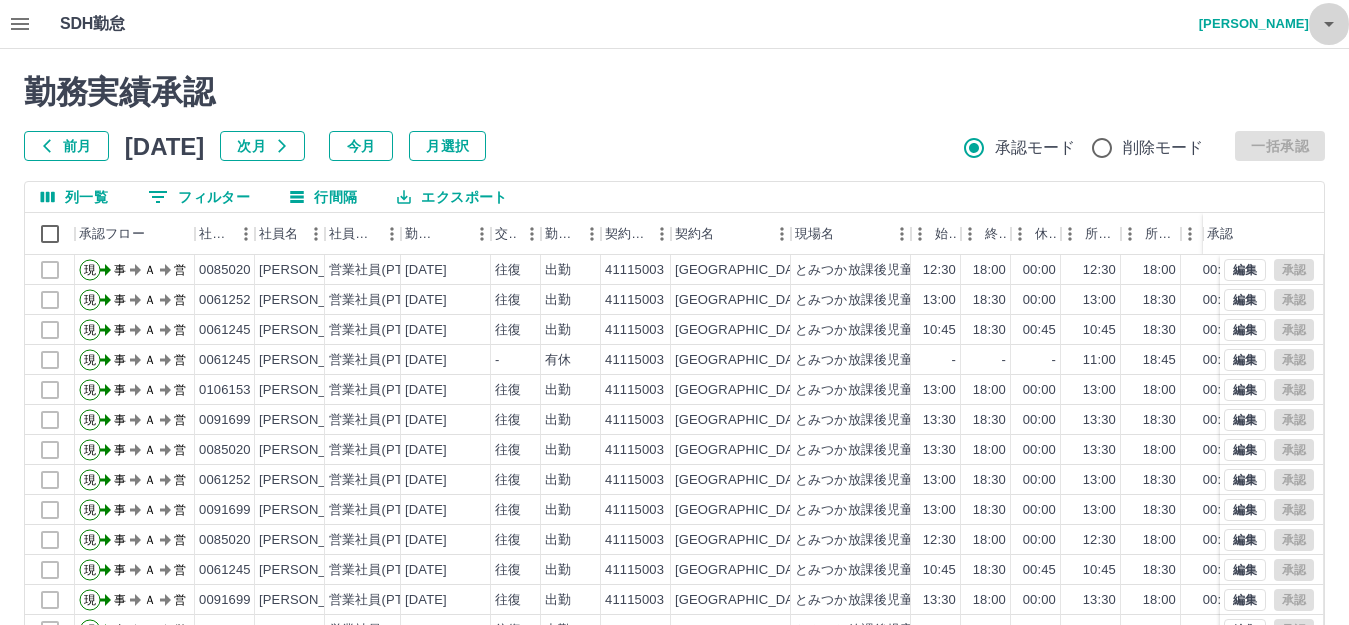 click 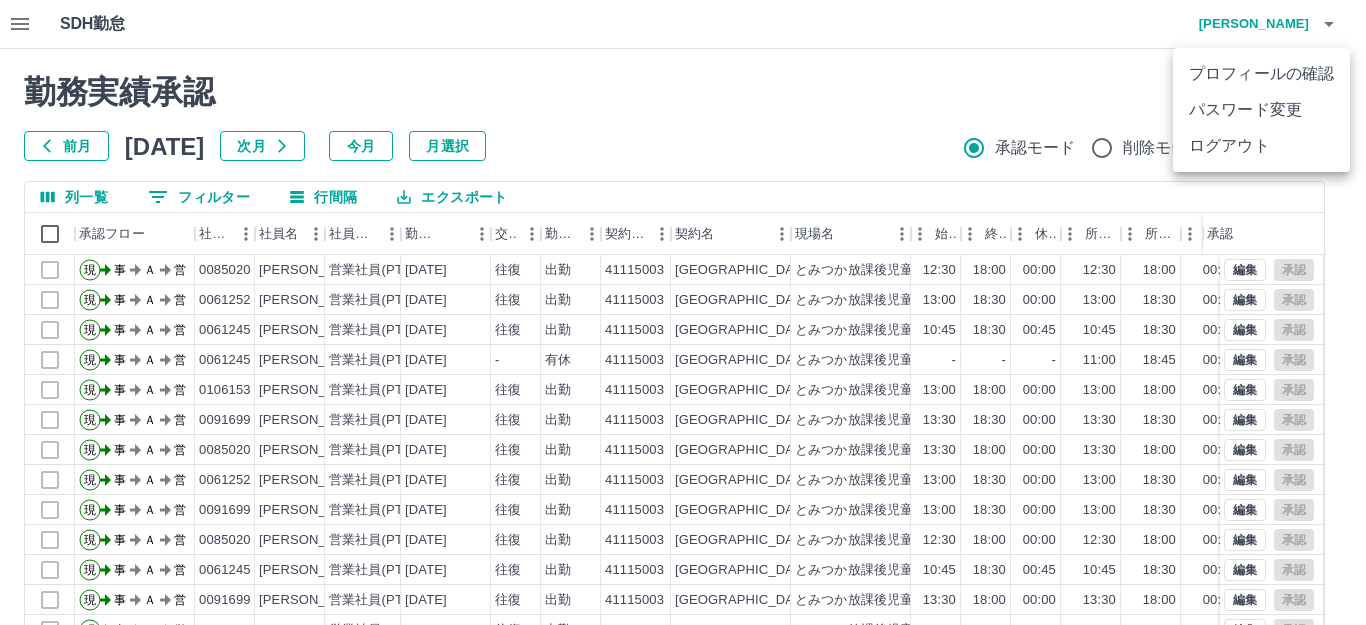 click on "ログアウト" at bounding box center [1261, 146] 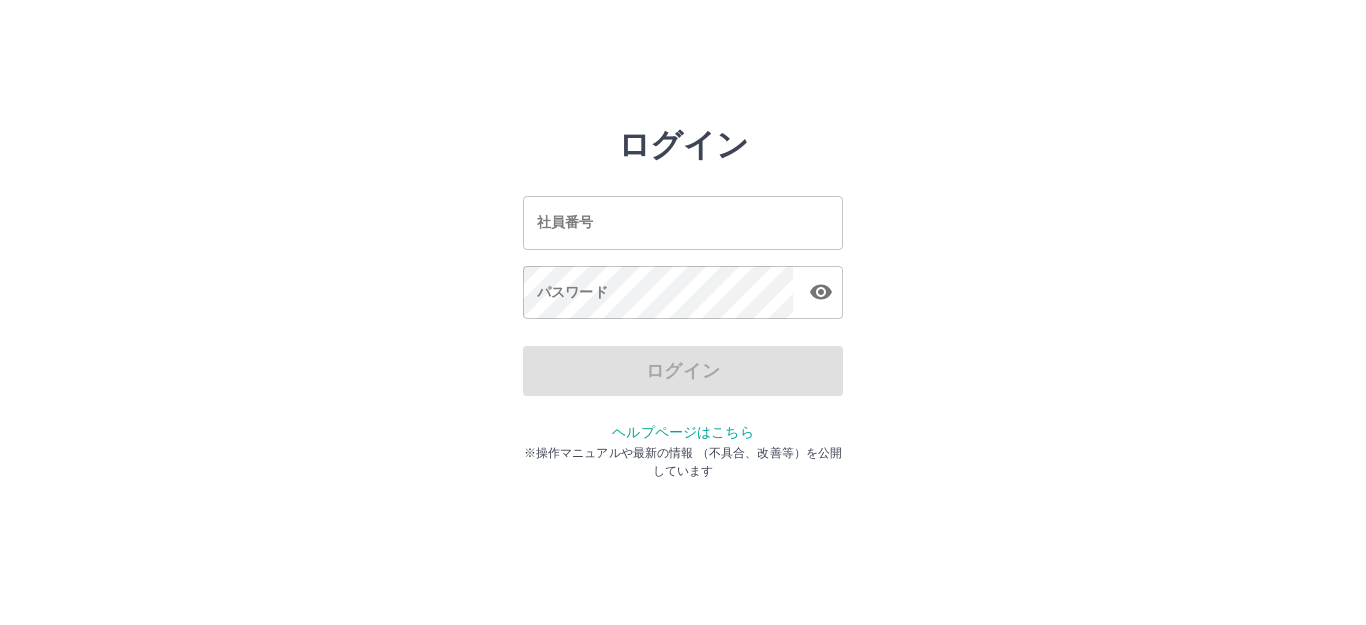scroll, scrollTop: 0, scrollLeft: 0, axis: both 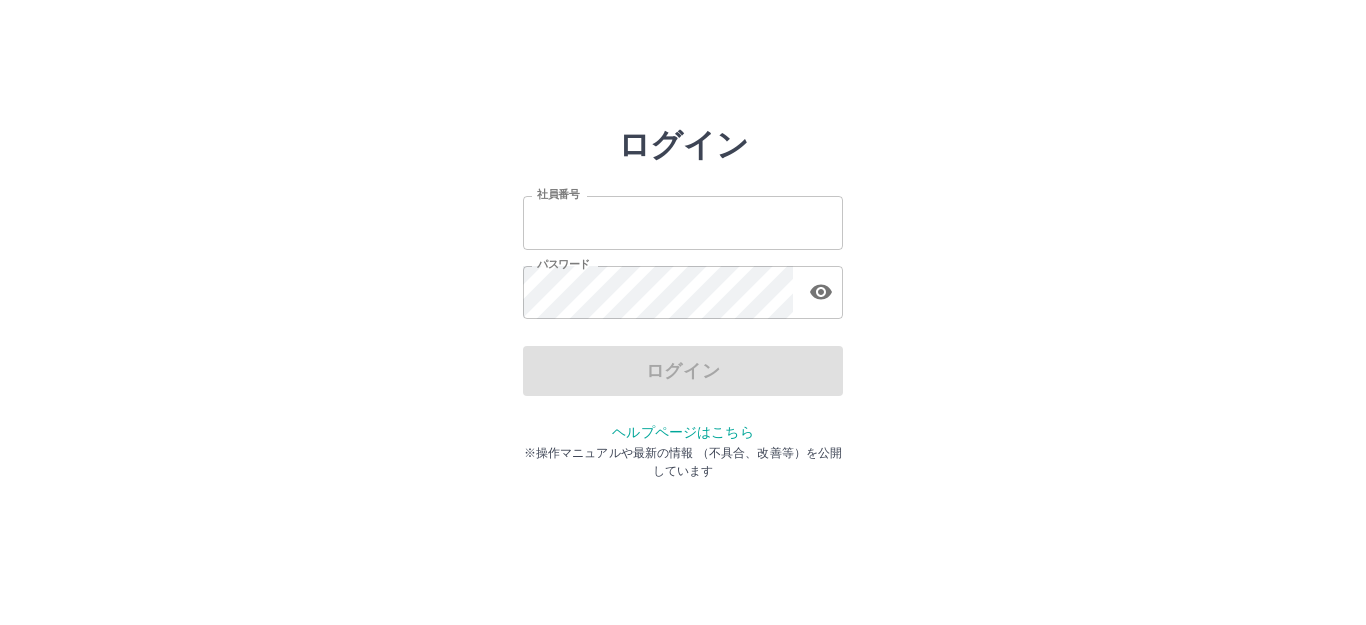 type on "*******" 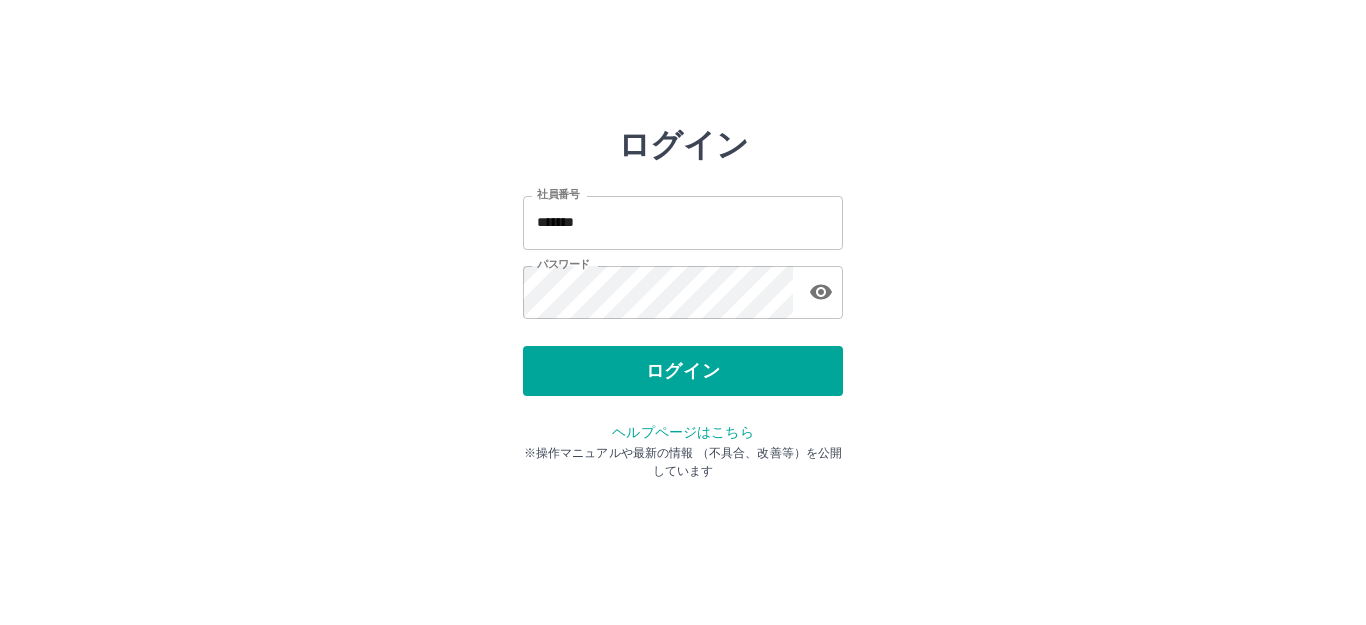 drag, startPoint x: 1365, startPoint y: 1, endPoint x: 1015, endPoint y: 79, distance: 358.58612 